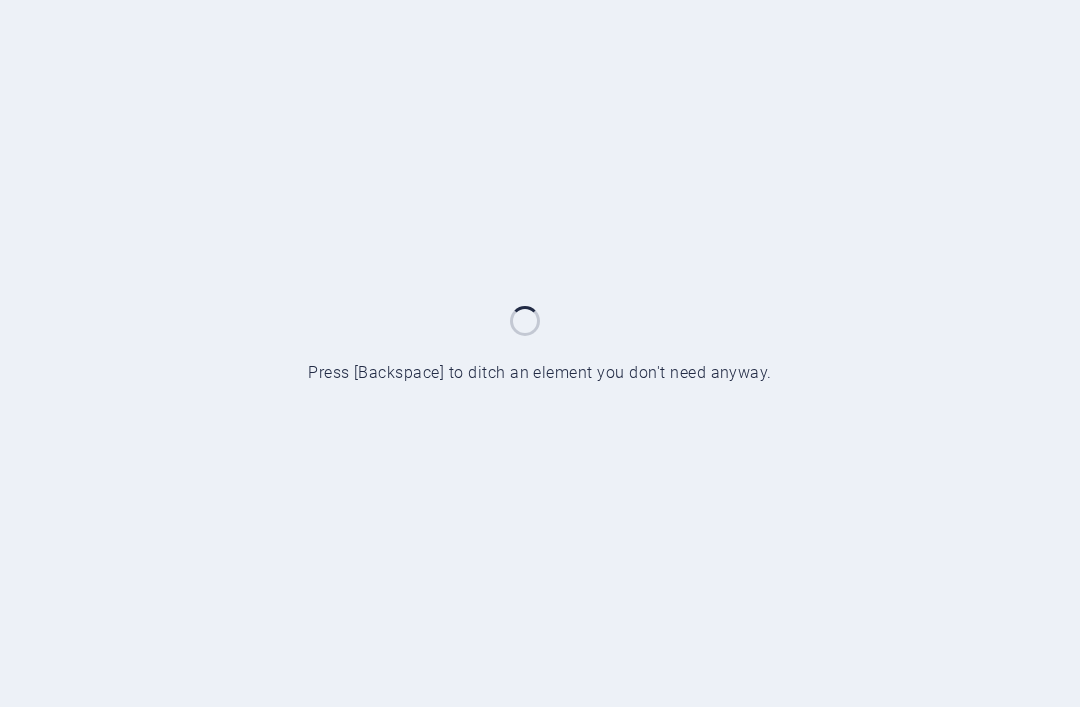 scroll, scrollTop: 0, scrollLeft: 0, axis: both 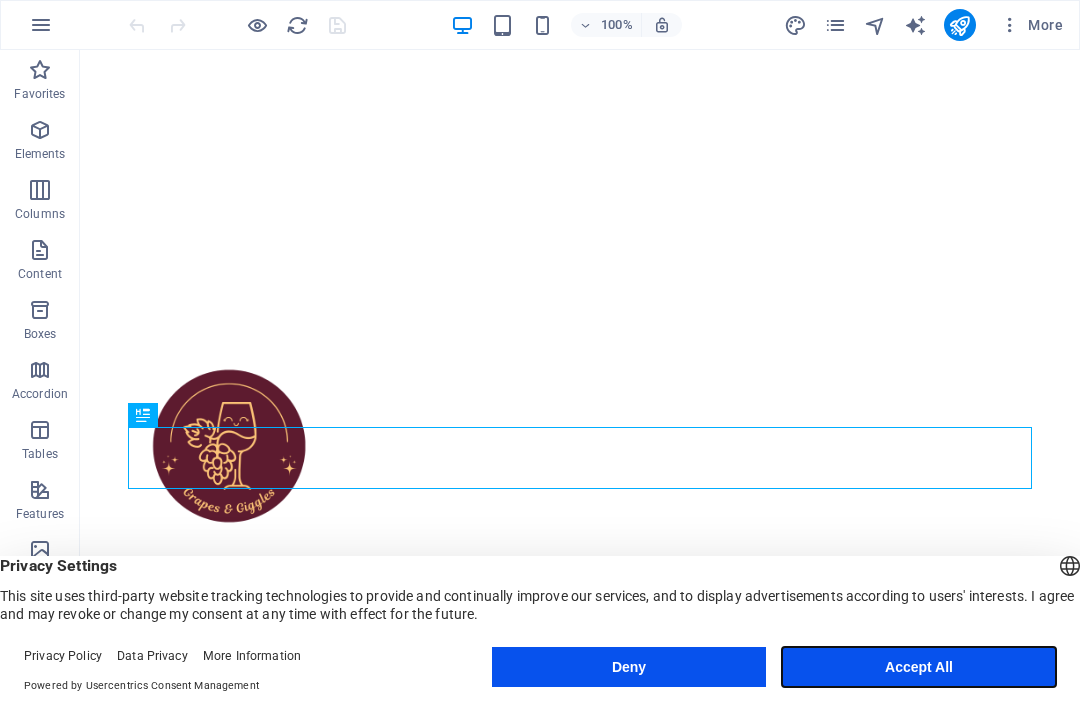 click on "Accept All" at bounding box center (919, 667) 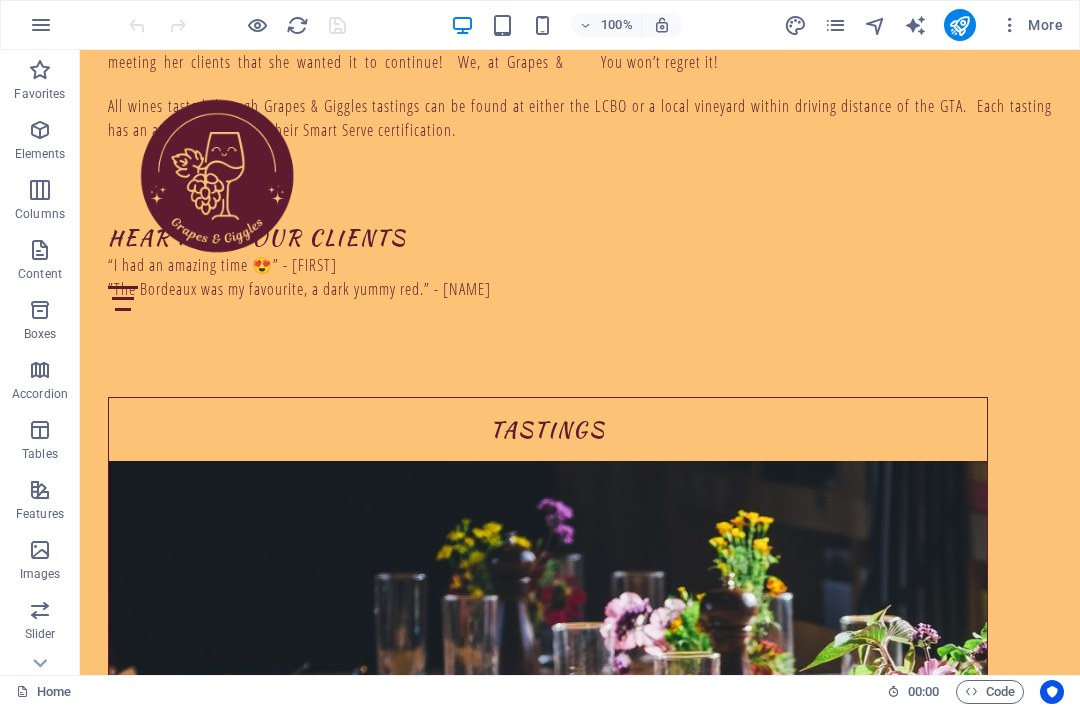 scroll, scrollTop: 1254, scrollLeft: 0, axis: vertical 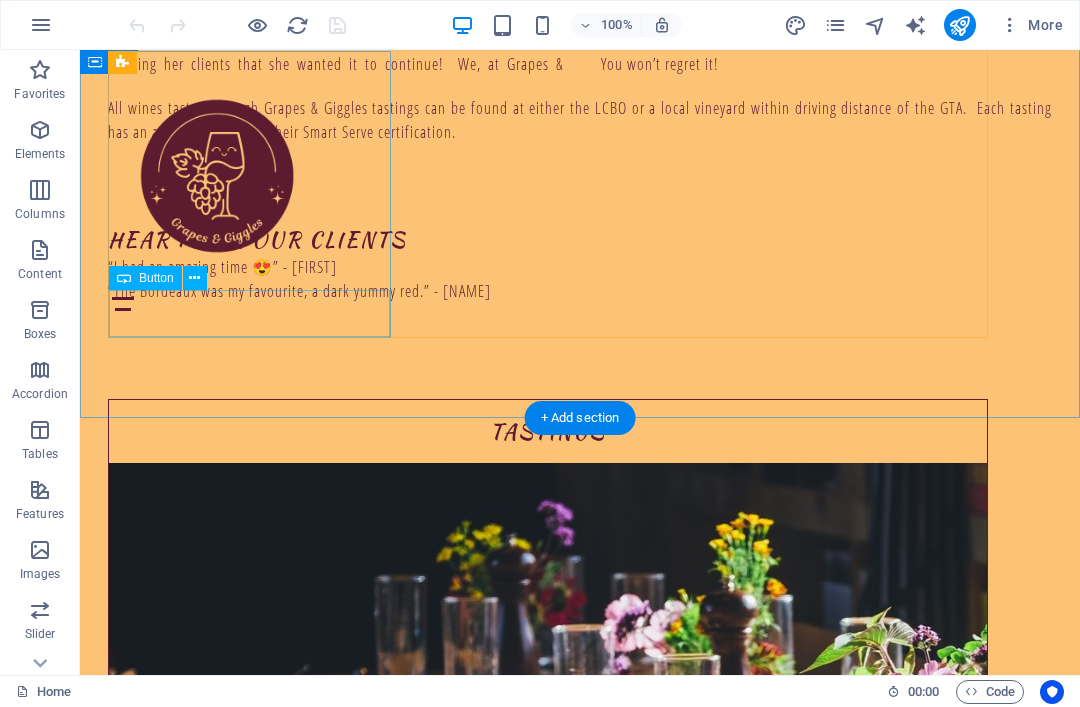 click on "Your perfect pour" at bounding box center [548, 1034] 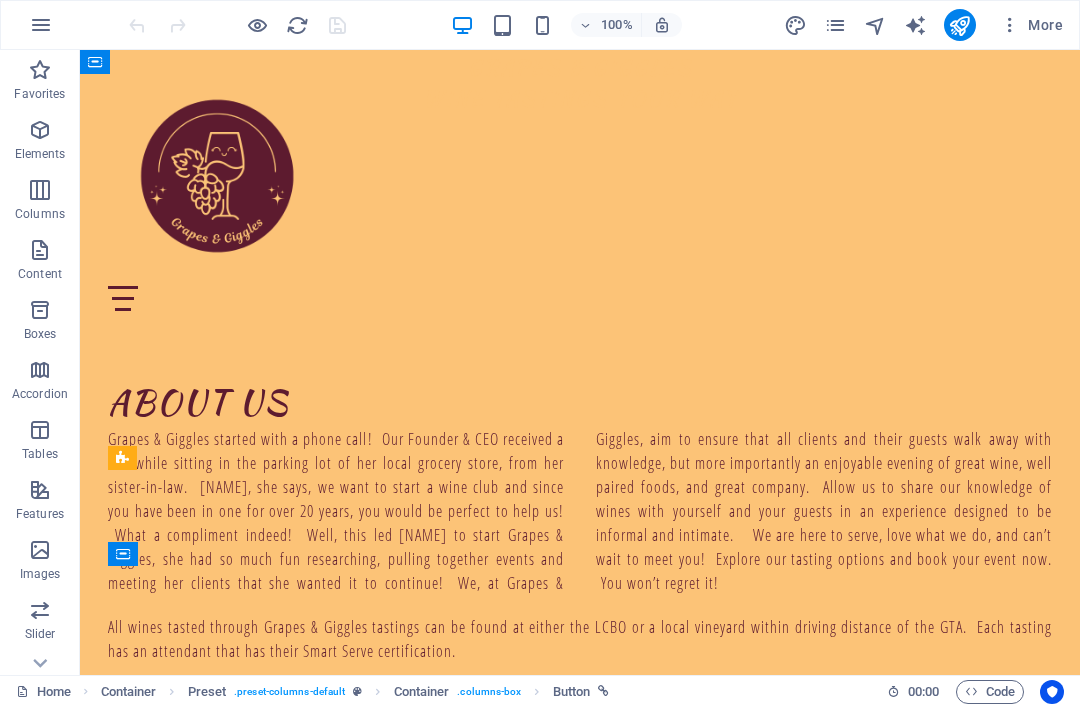 click at bounding box center [835, 25] 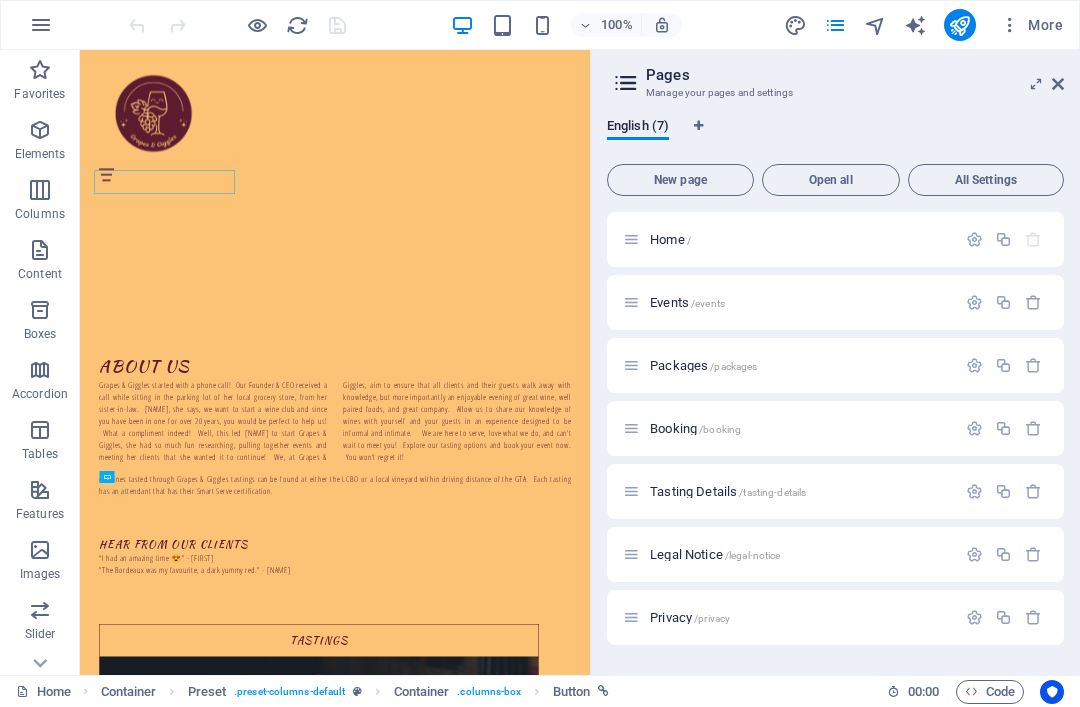 scroll, scrollTop: 1254, scrollLeft: 0, axis: vertical 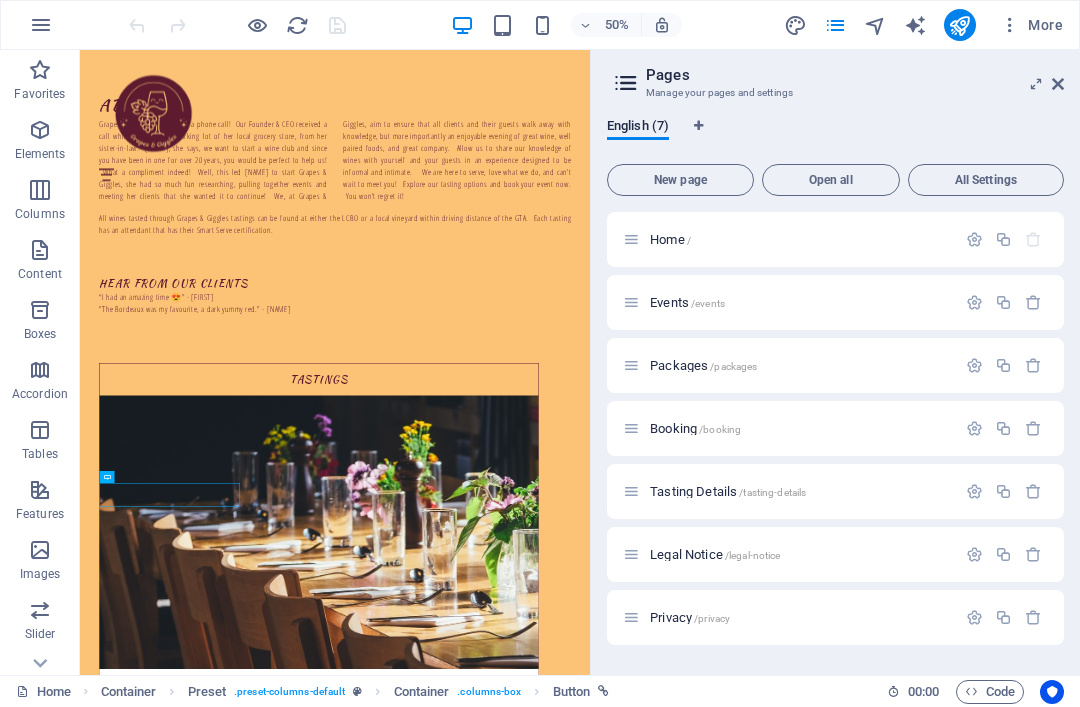 click on "Tasting Details /tasting-details" at bounding box center (800, 491) 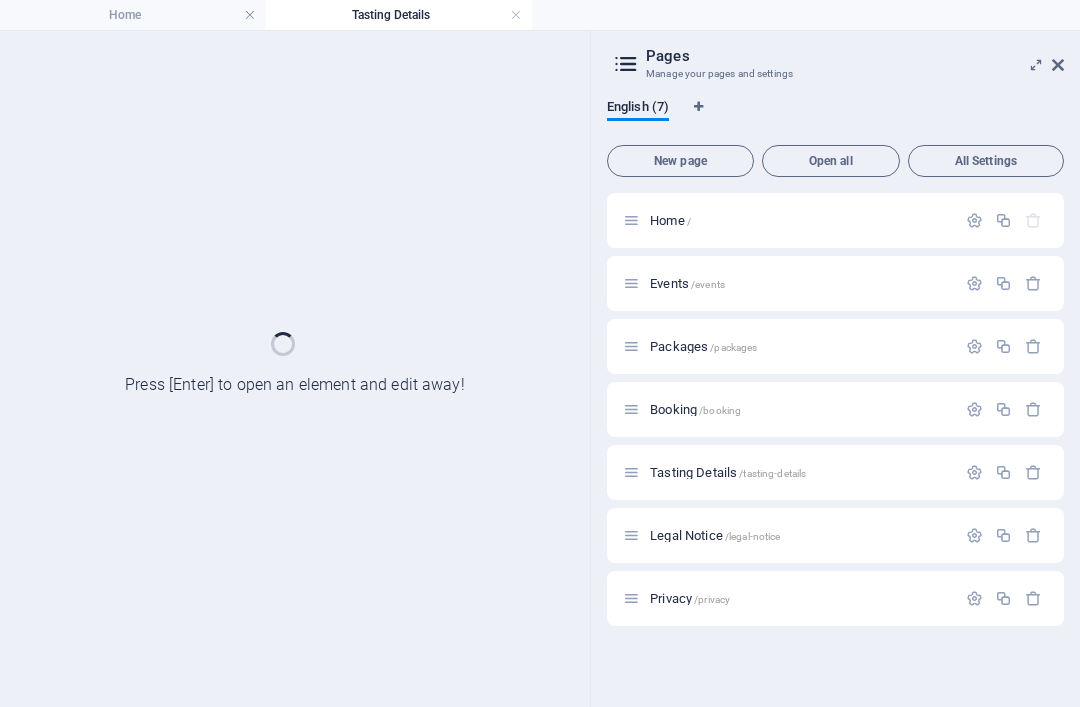 scroll, scrollTop: 1152, scrollLeft: 0, axis: vertical 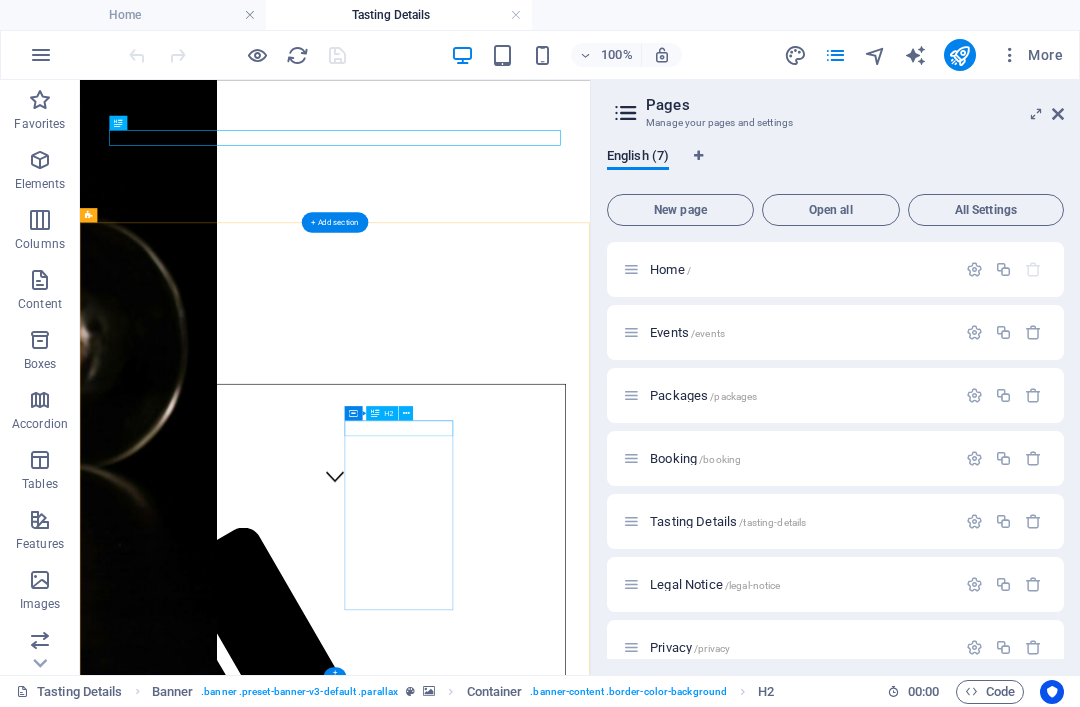 click on "Napa Valley" at bounding box center [505, 2784] 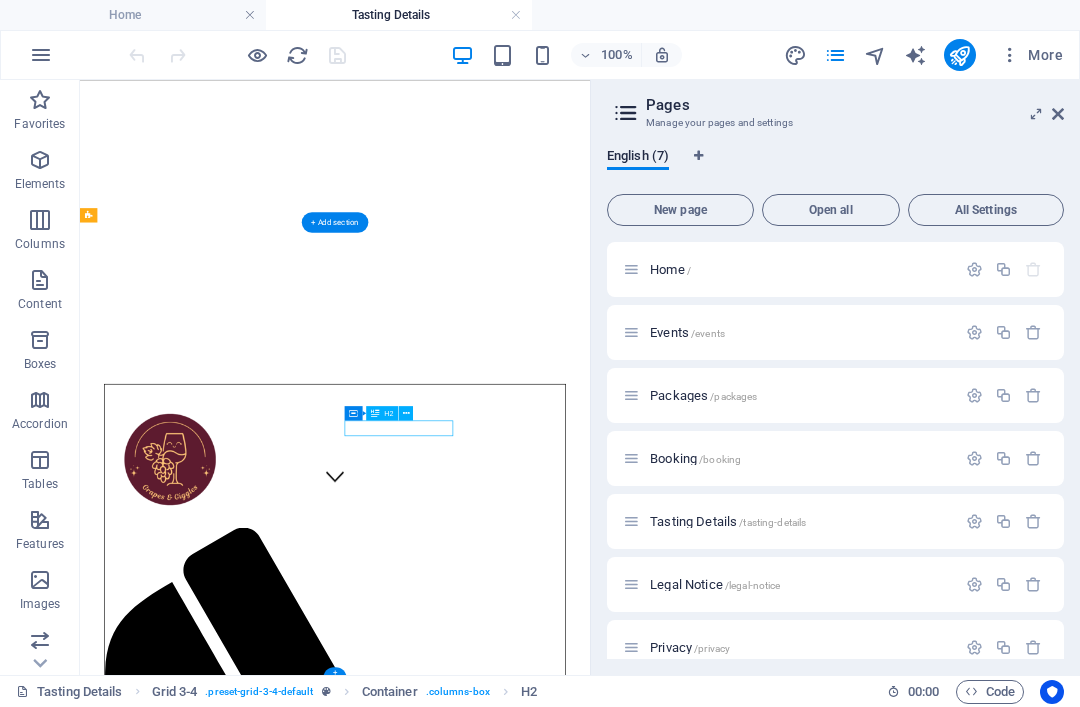 click on "Napa Valley" at bounding box center [505, 2784] 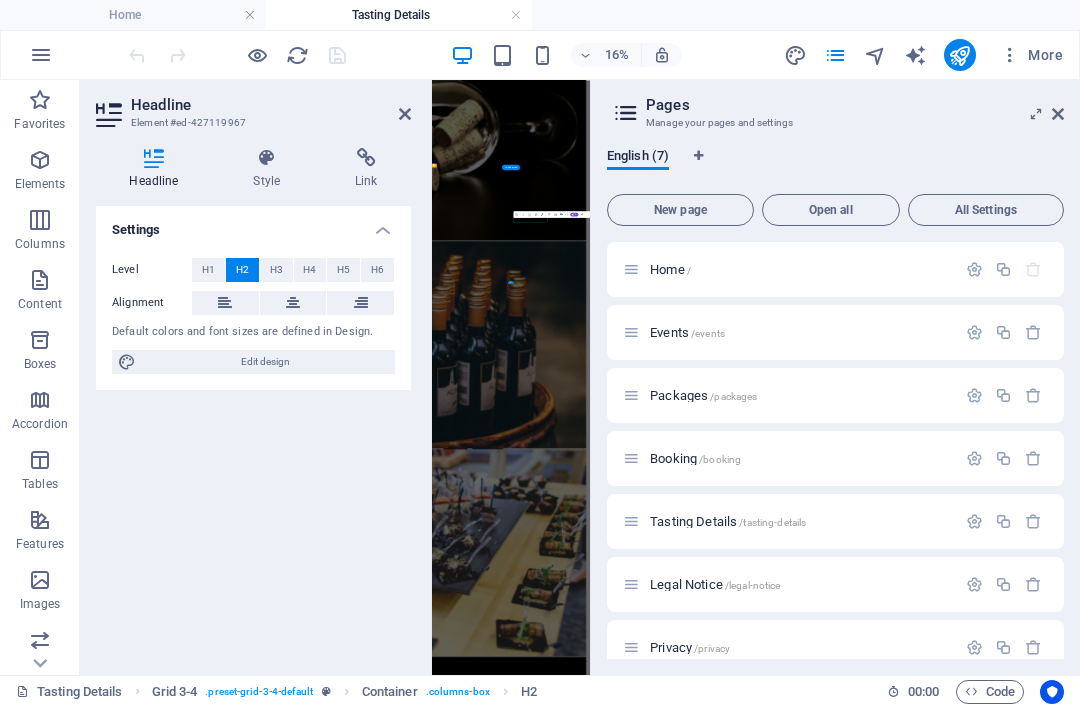 scroll, scrollTop: 0, scrollLeft: 0, axis: both 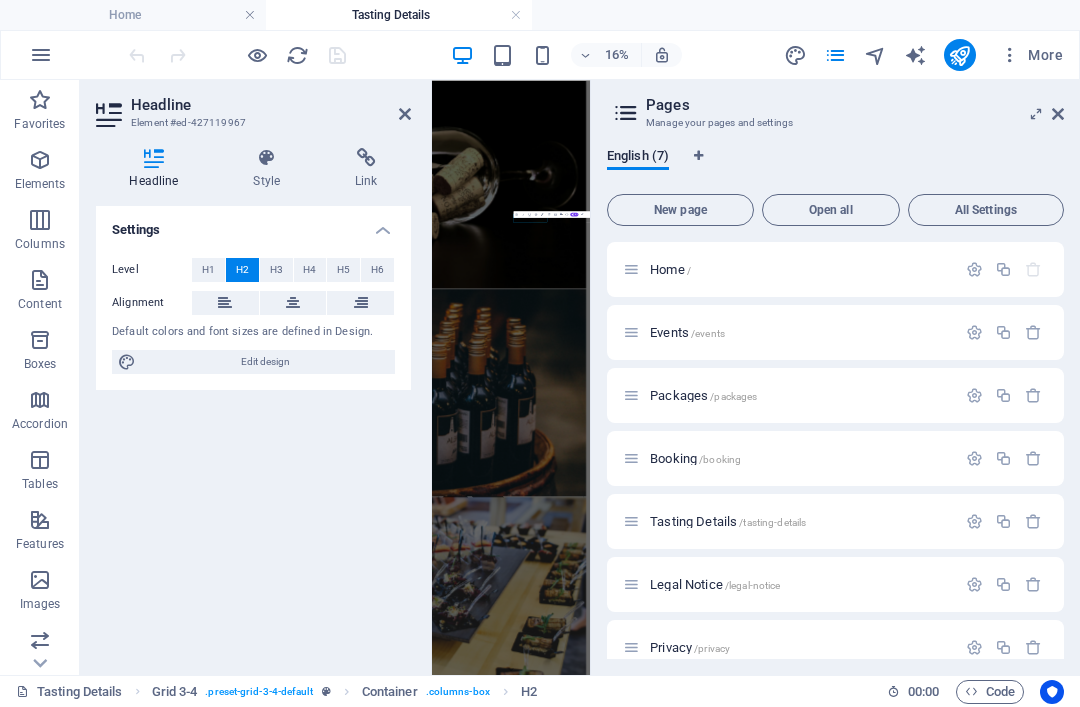 click on "Home Events Packages Tasting Details Booking Wine tastings your way Wine Tasting 101 Ever wondered how to formally taste wine, or how food affects the flavour of the wine?  Well, this is the option for you, we will start with the basics while tasting the six most popular varietals from around the world. Ontario Wine History Ontario has a richer history for winemaking than we all think, Canada is considered a new world country, but by North America standards, how far back wine making goes in Ontario will surprise you, as will the quality of our 6 bottles. A Pinot Medley This tasting is a mix of Pinto Grigio & Pinot Noir, our 6 bottles for tasting will reflect differing regions.  As a result, we will gain a perspective on how ground composition, weather, and the wine maker affect the vintage. France in a Bottle Cabernet Sauvignon Napa Valley New World vs. Old World Book Now Home Events Packages Booking Address grapesandgiggles.ca [STREET] [CITY], [STATE]   [POSTAL_CODE] Social Instagram Legal Notice  |  Privacy" at bounding box center [920, 2665] 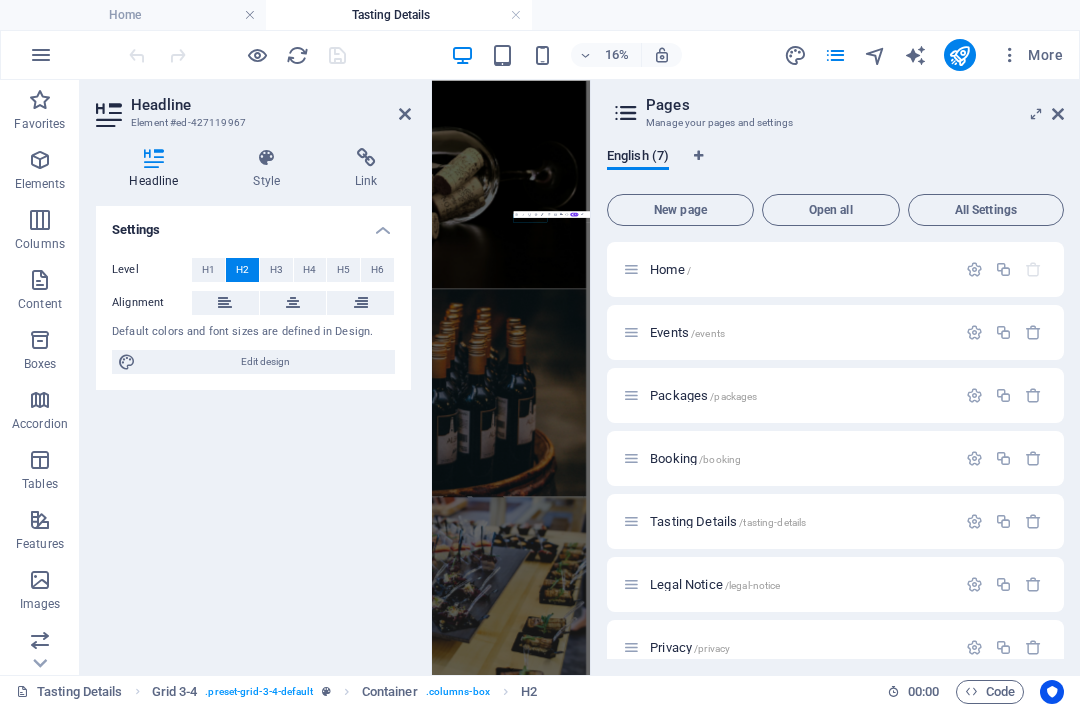 click at bounding box center [405, 114] 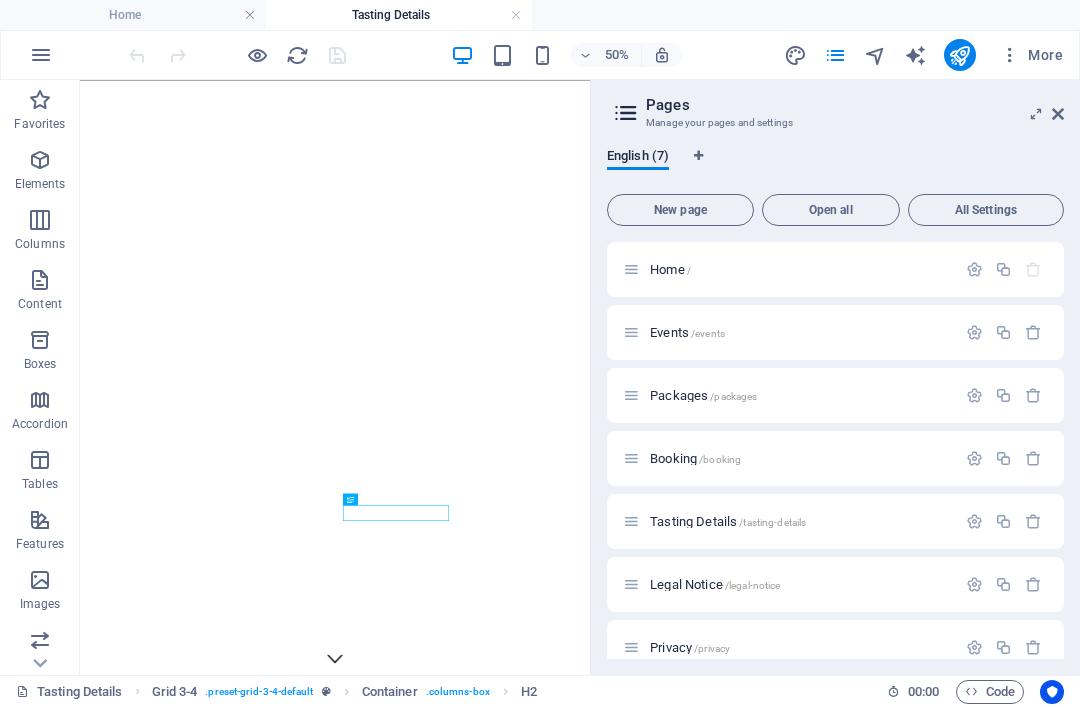 click at bounding box center [1058, 114] 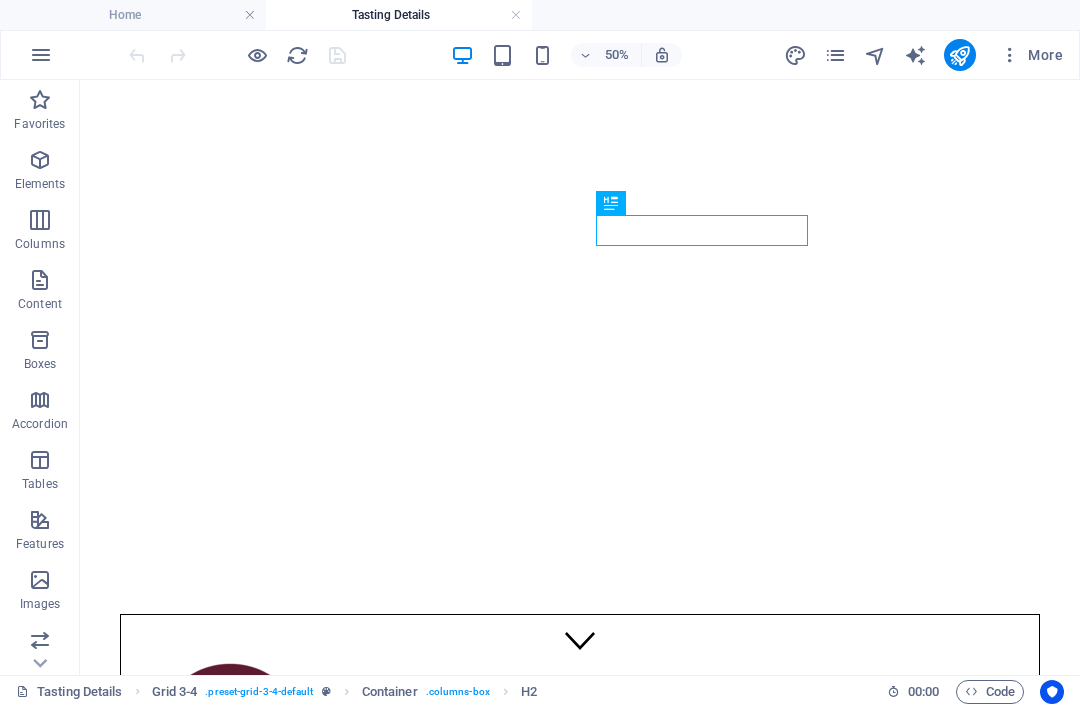 scroll, scrollTop: 568, scrollLeft: 0, axis: vertical 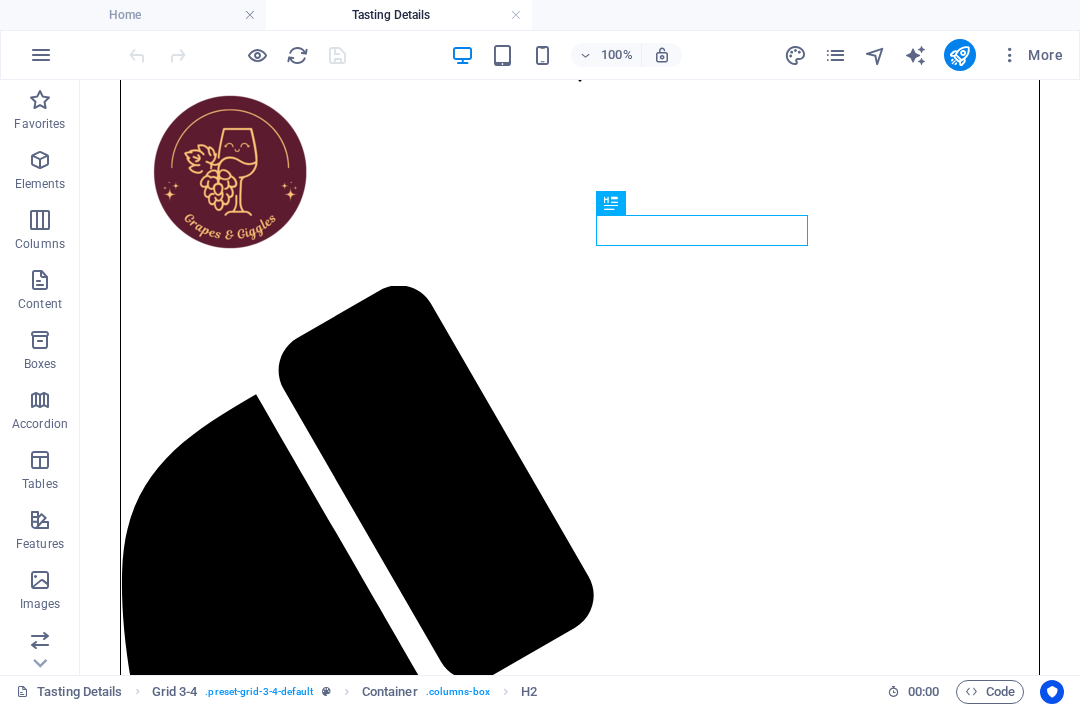 click on "Home Events Packages Tasting Details Booking" at bounding box center [580, 828] 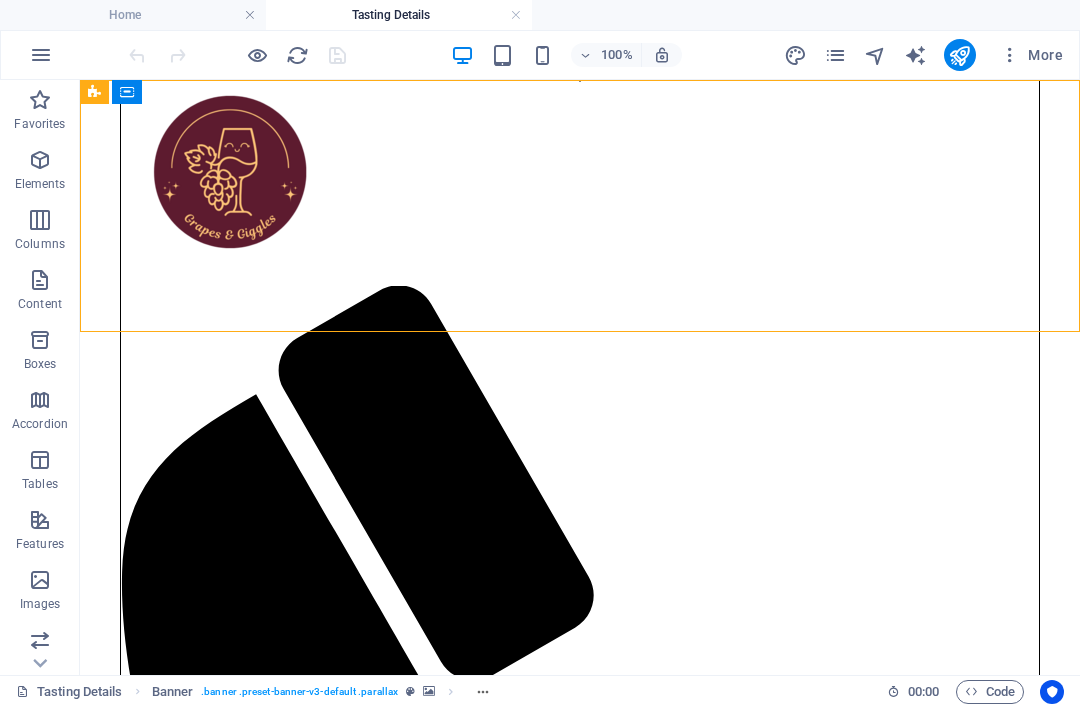 click on "Home Events Packages Tasting Details Booking" at bounding box center [580, 828] 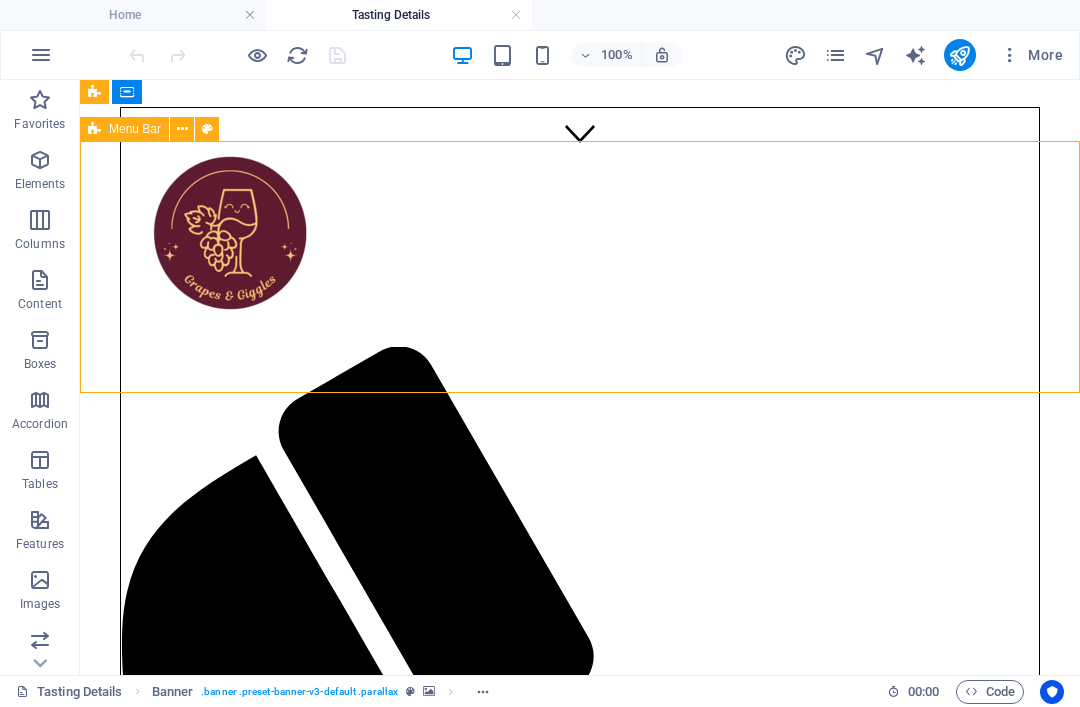 scroll, scrollTop: 509, scrollLeft: 0, axis: vertical 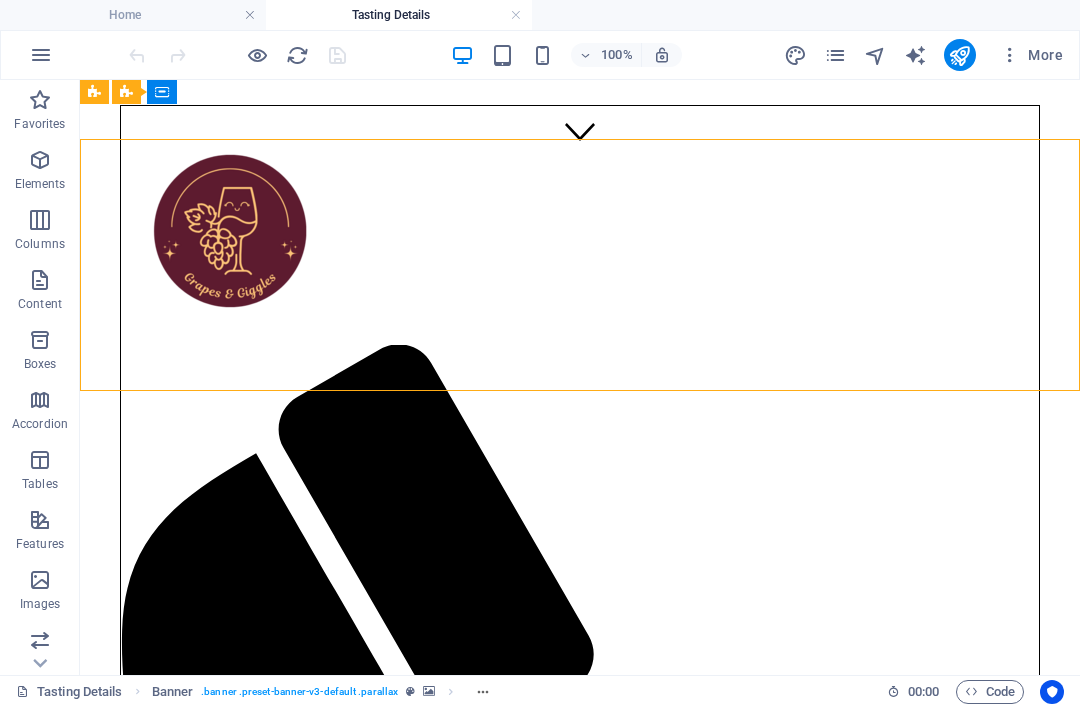 click on "Home Events Packages Tasting Details Booking" at bounding box center (580, 887) 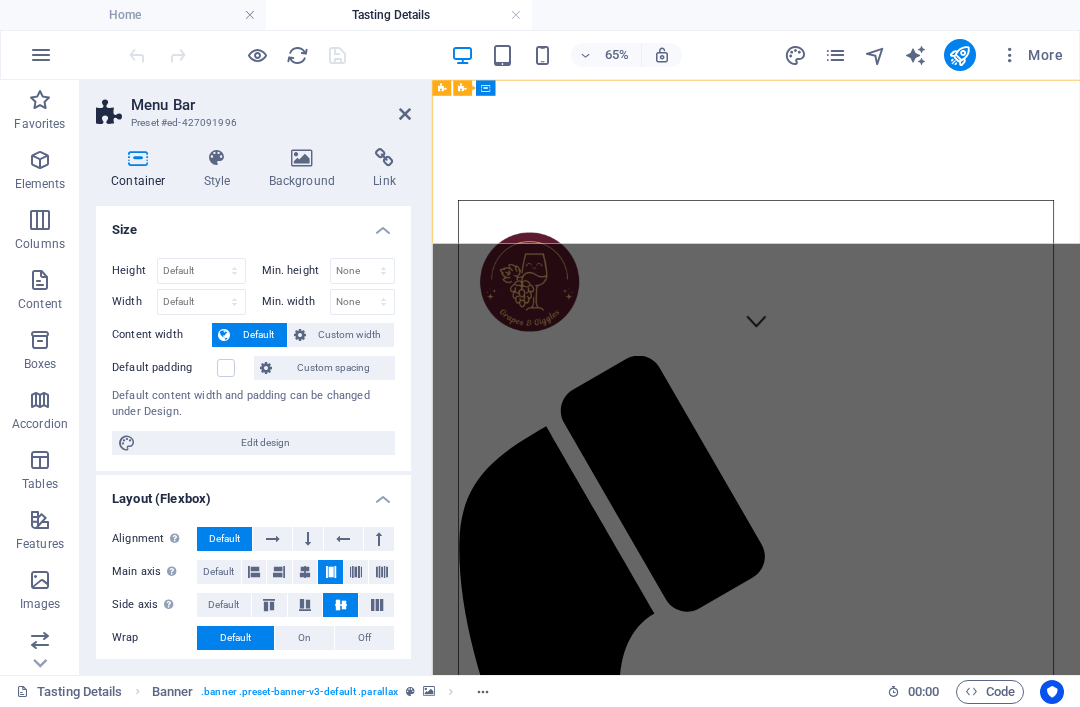 scroll, scrollTop: 454, scrollLeft: 0, axis: vertical 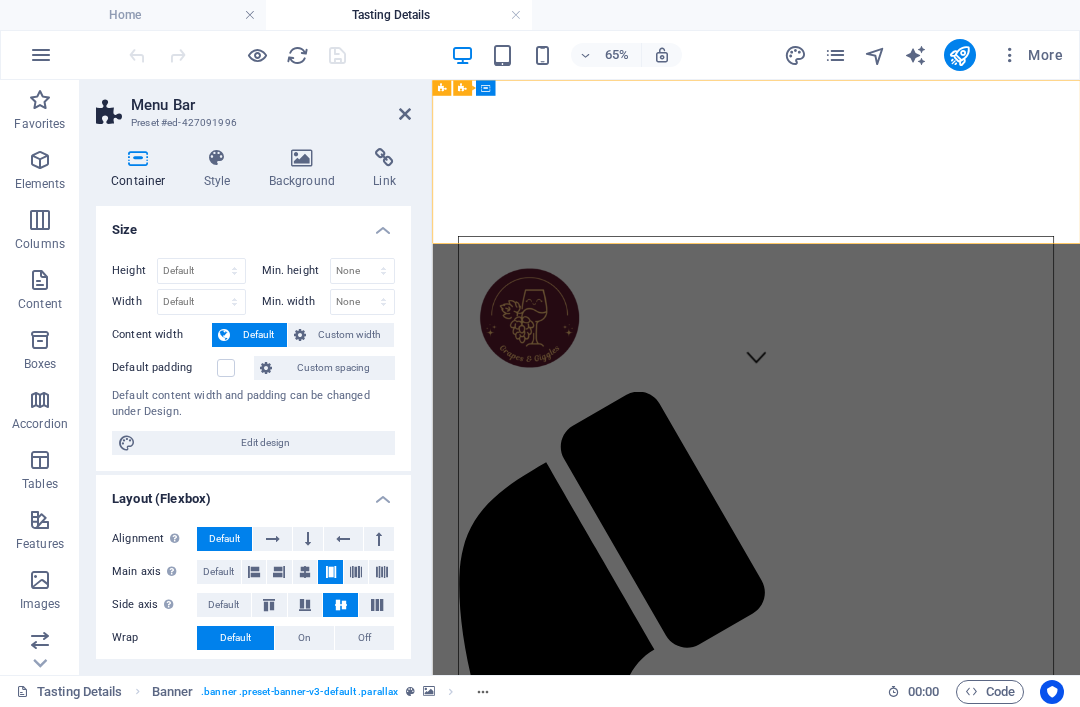 click at bounding box center (405, 114) 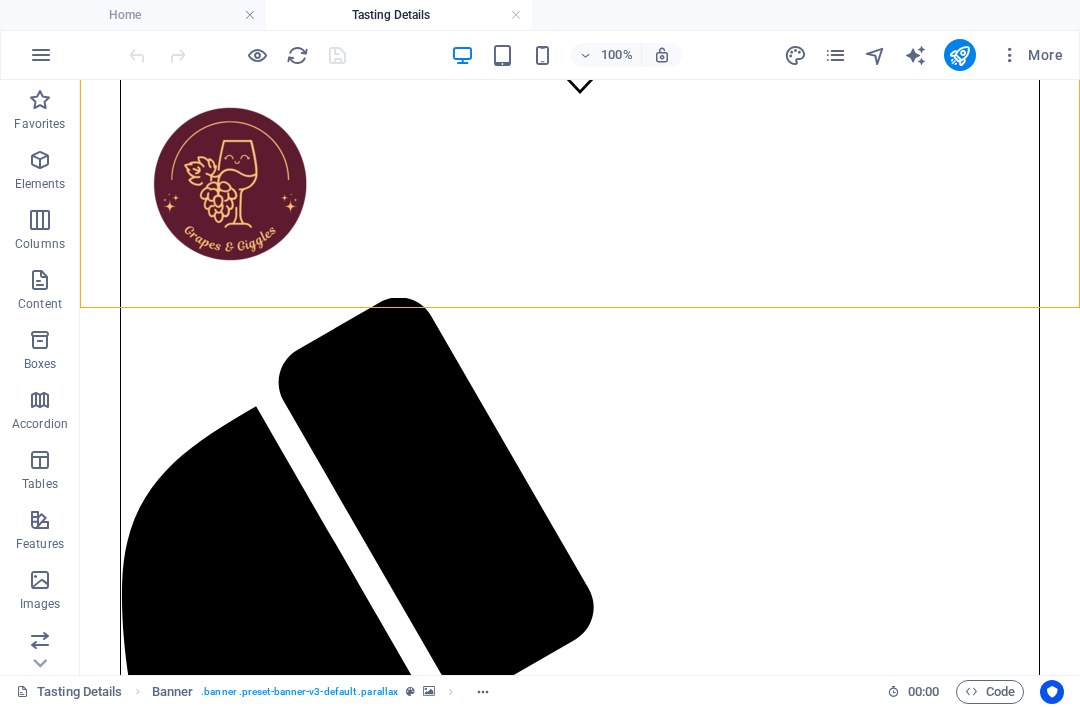 scroll, scrollTop: 561, scrollLeft: 0, axis: vertical 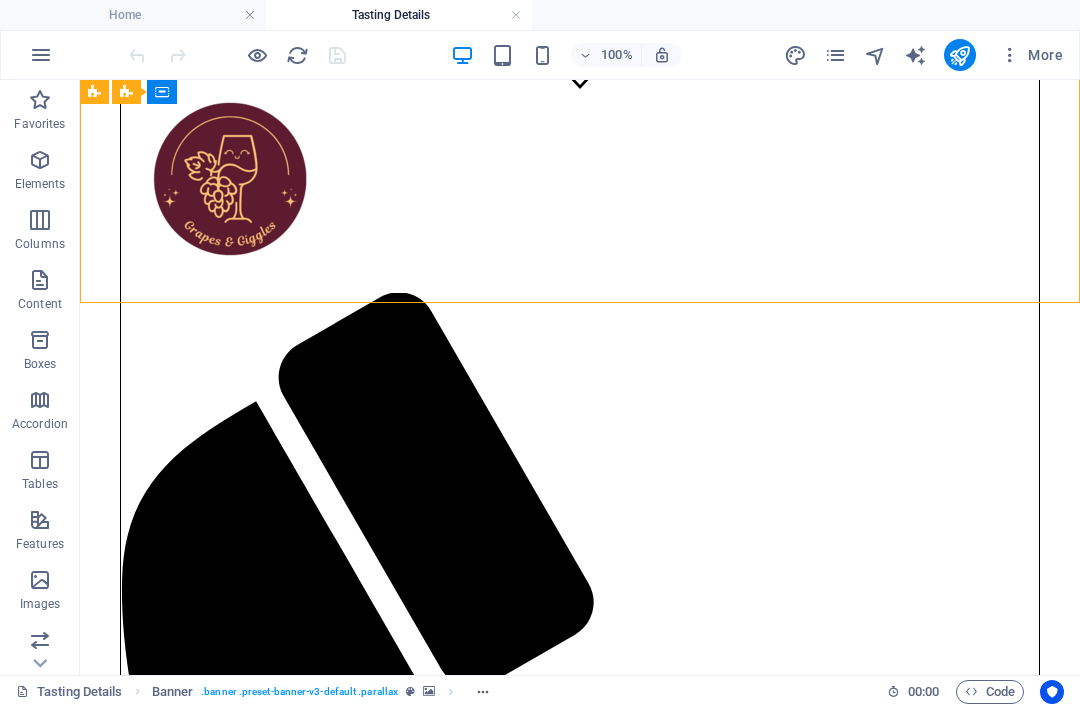 click on "Home Events Packages Tasting Details Booking" at bounding box center (580, 835) 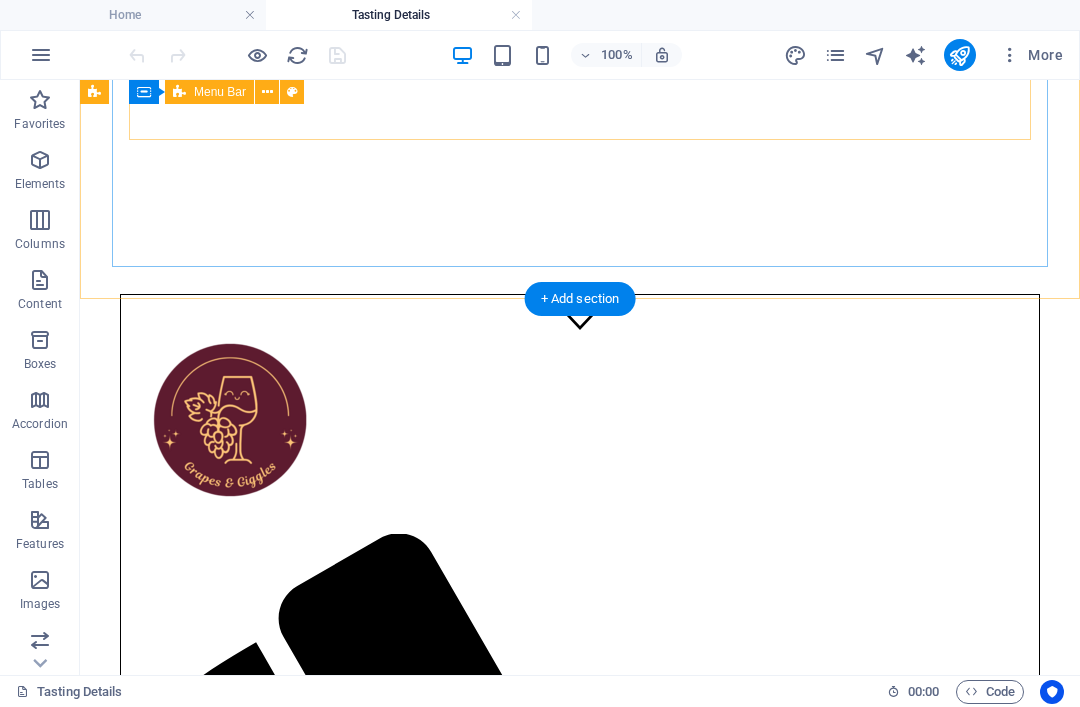 scroll, scrollTop: 321, scrollLeft: 0, axis: vertical 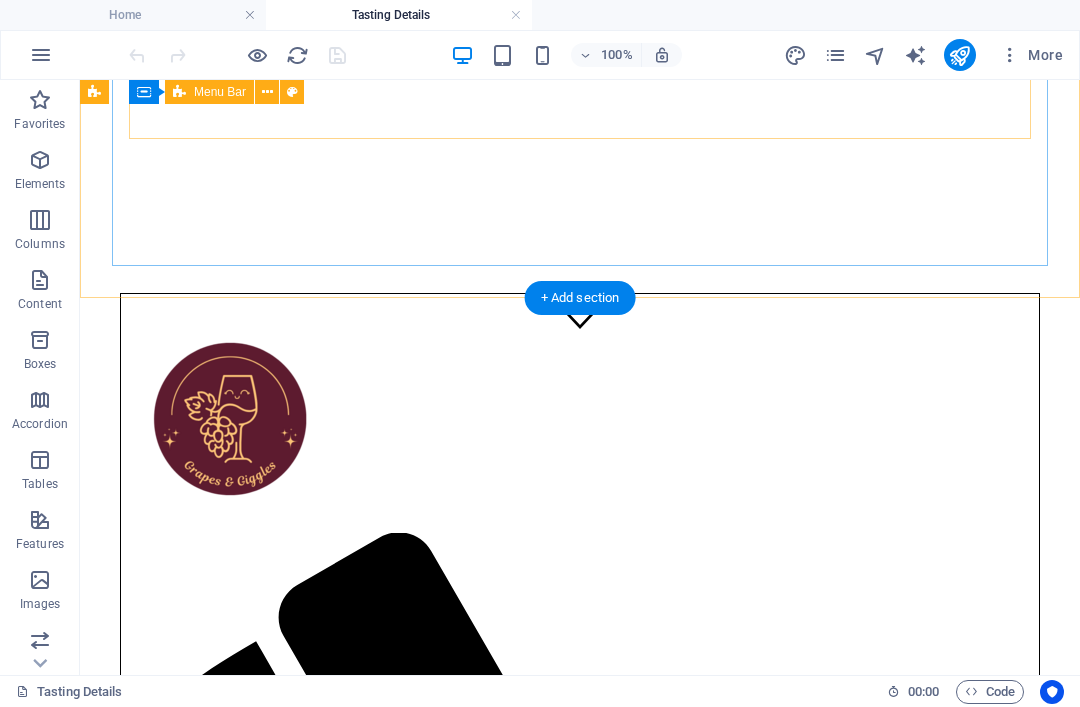 click on "Napa Valley" at bounding box center (580, 2672) 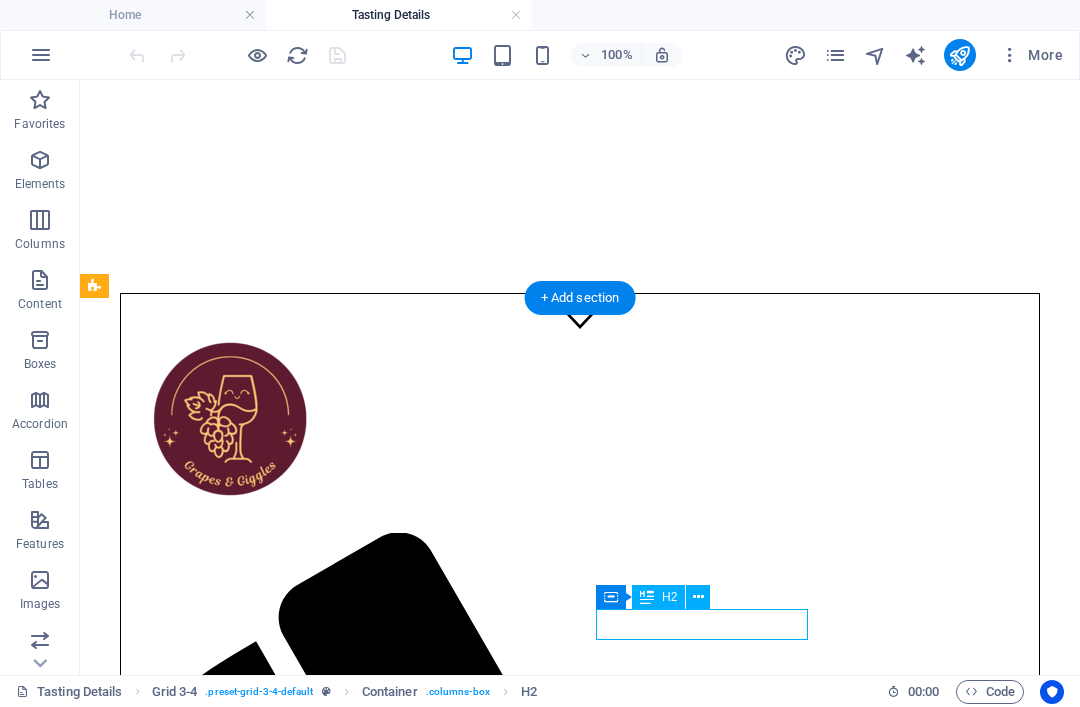 click on "Napa Valley" at bounding box center (580, 2672) 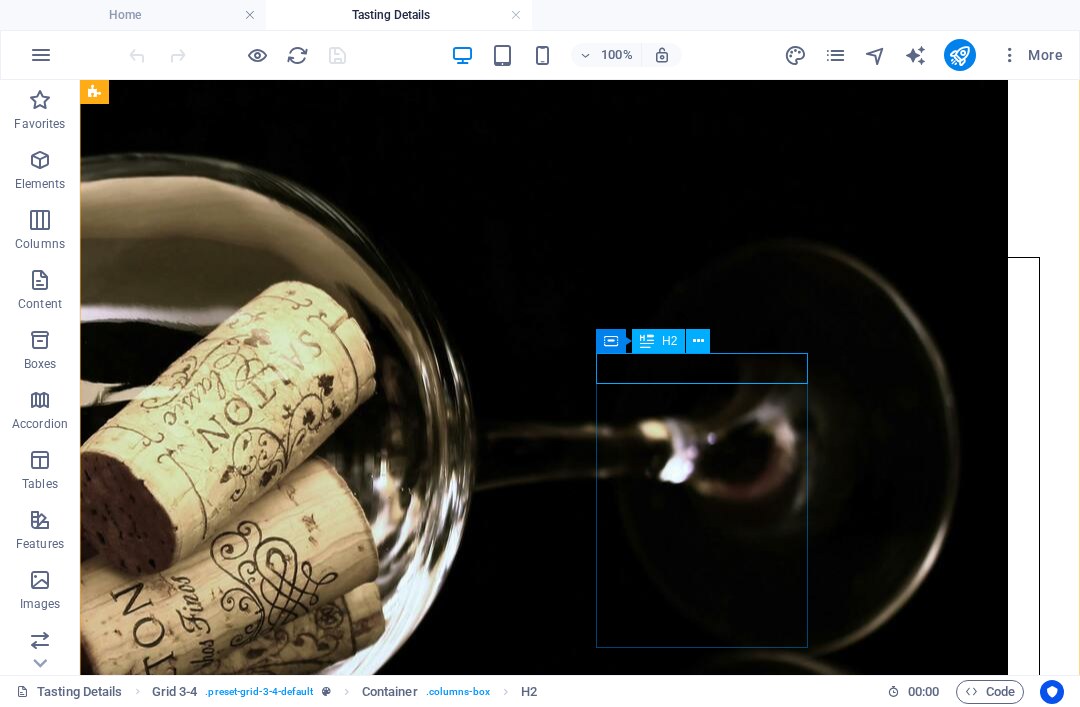 scroll, scrollTop: 427, scrollLeft: 0, axis: vertical 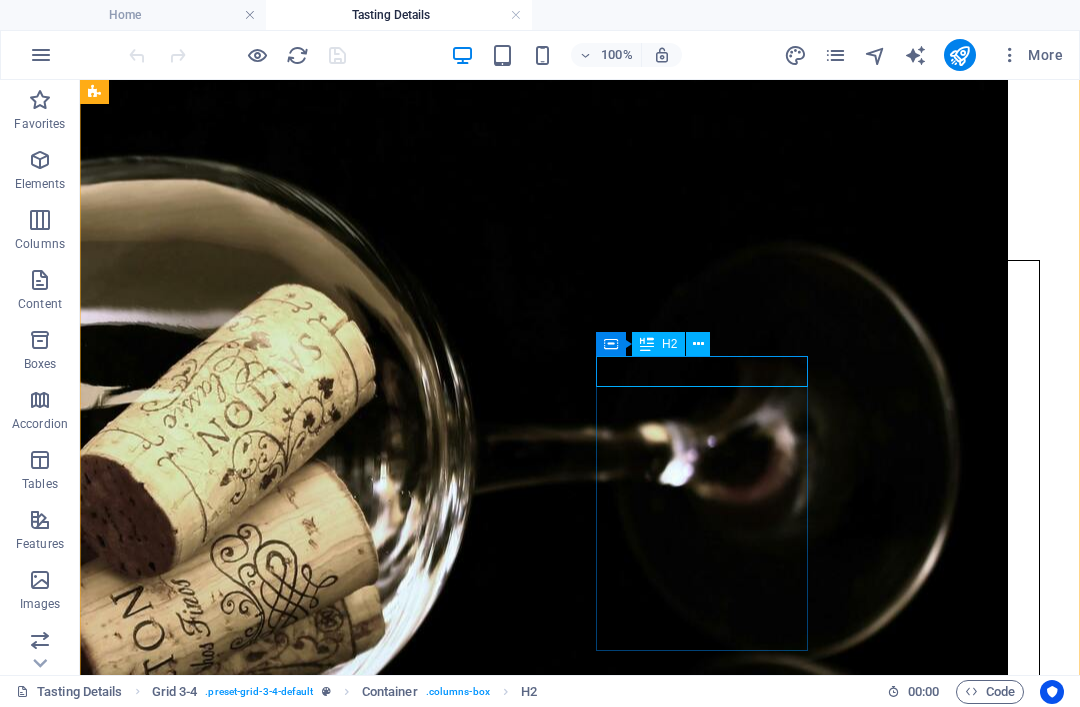 click at bounding box center [698, 344] 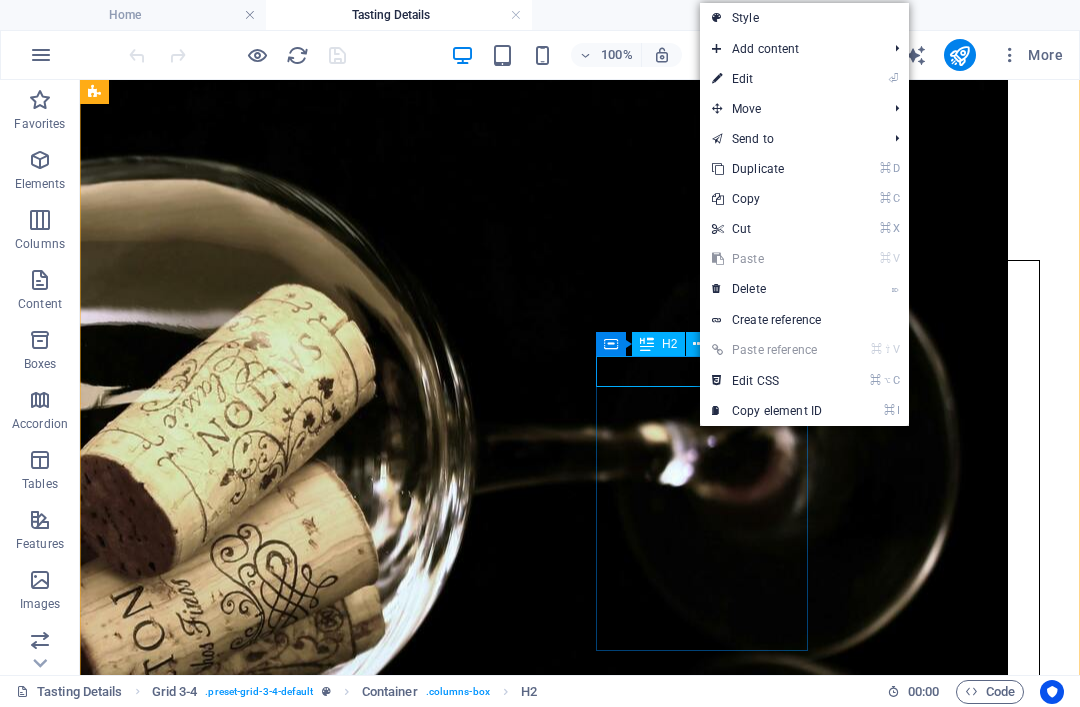 click on "⏎  Edit" at bounding box center (804, 79) 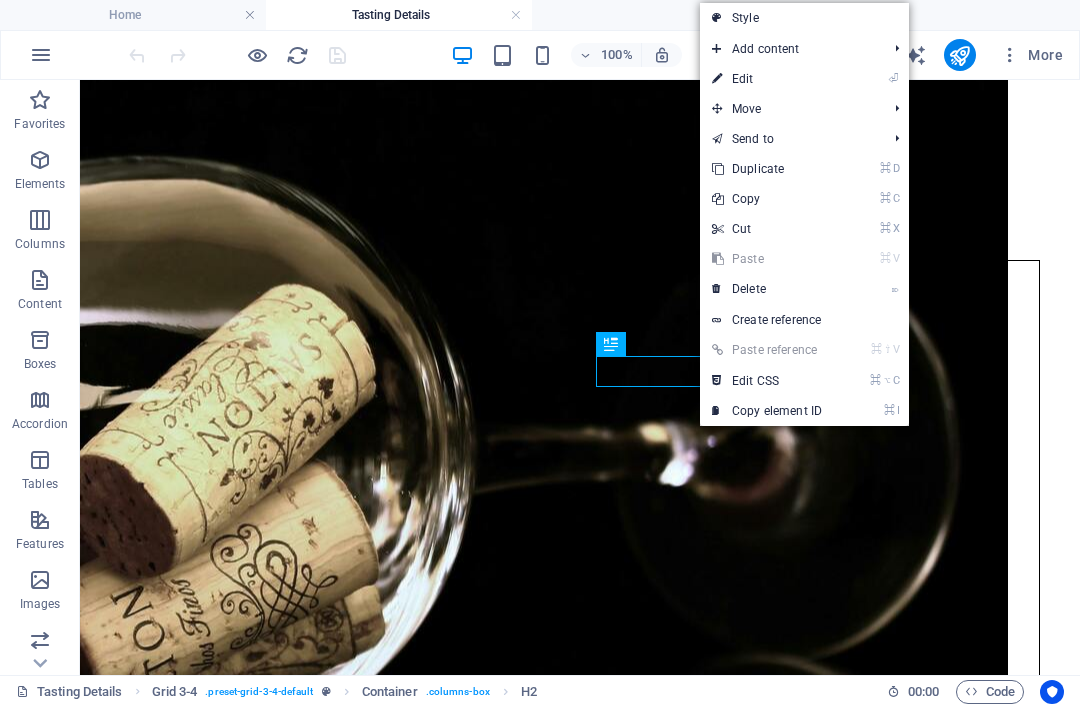 click on "⏎  Edit" at bounding box center (767, 79) 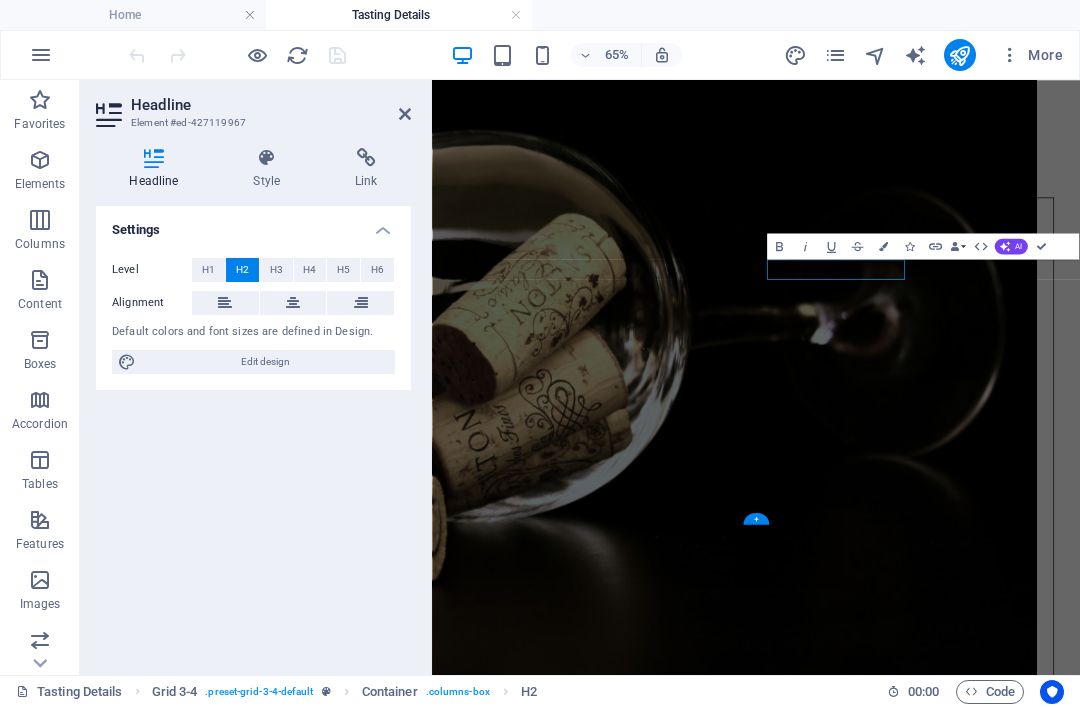 click on "Book Now" at bounding box center [930, 2901] 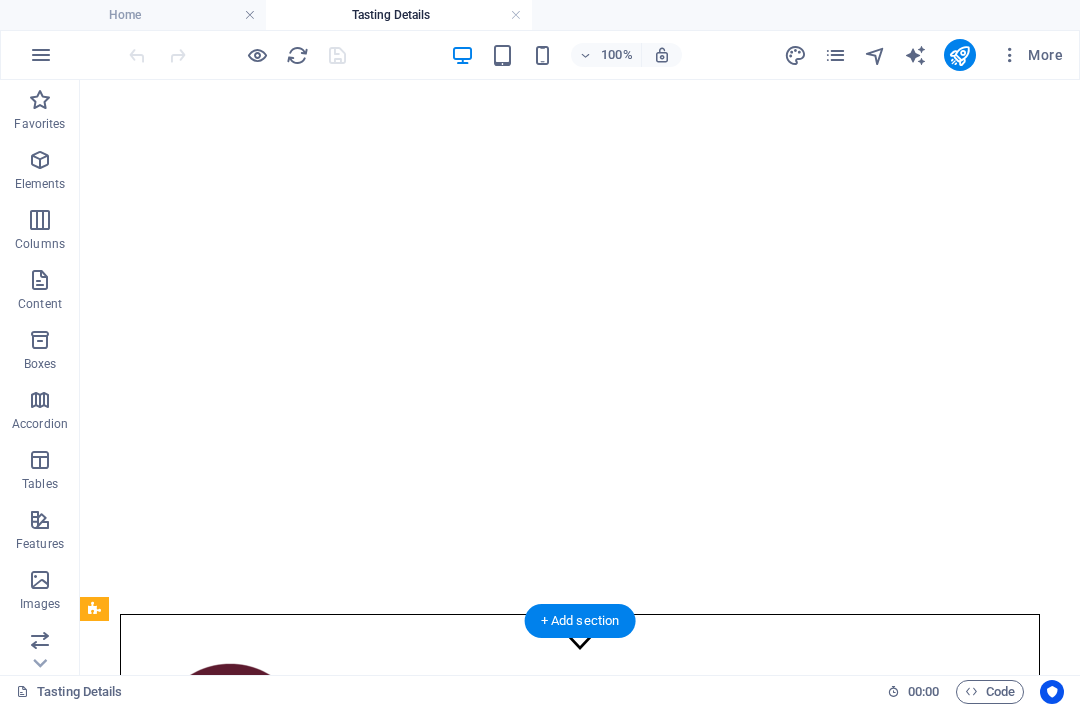 scroll, scrollTop: 0, scrollLeft: 0, axis: both 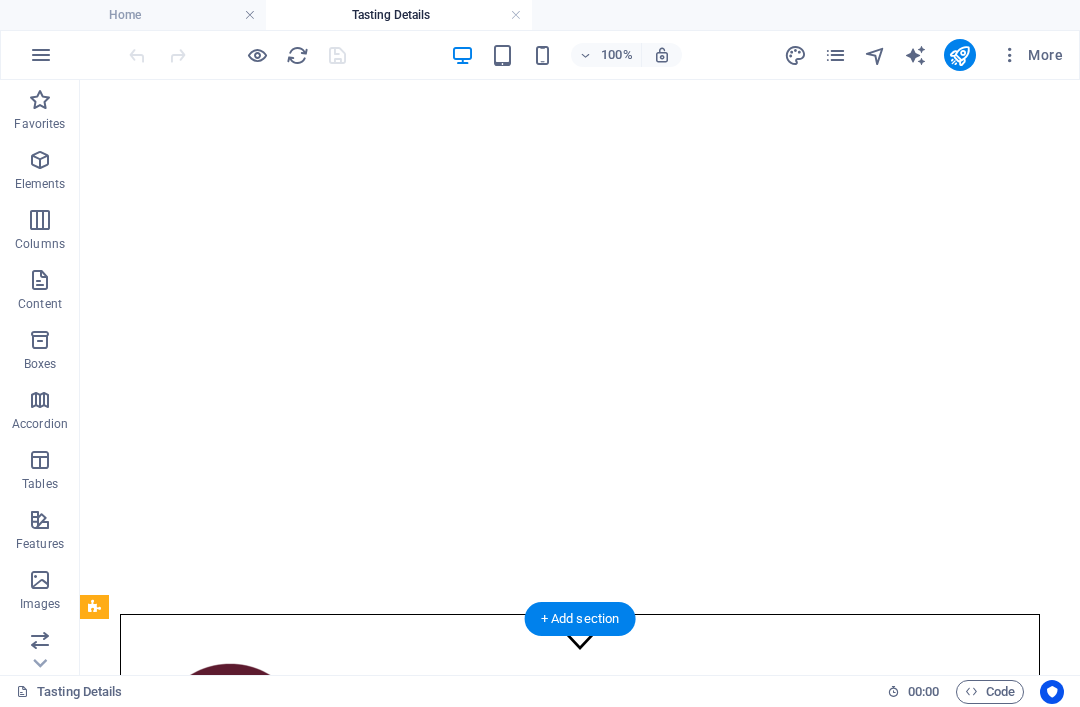 click at bounding box center [835, 55] 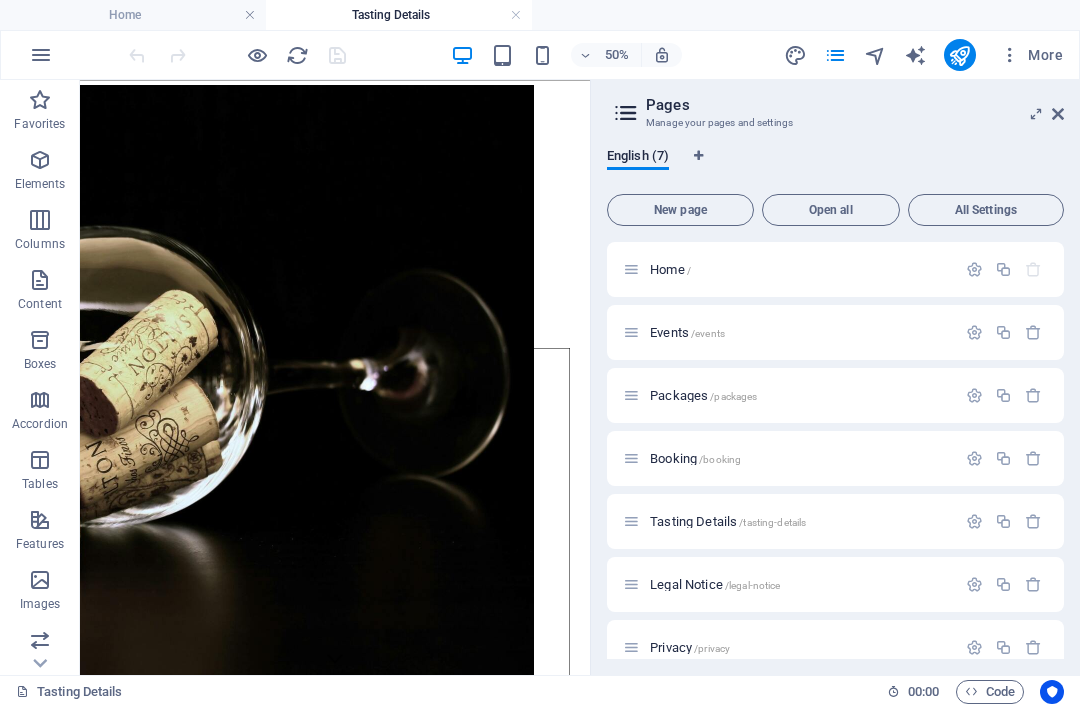 click on "Packages /packages" at bounding box center [703, 395] 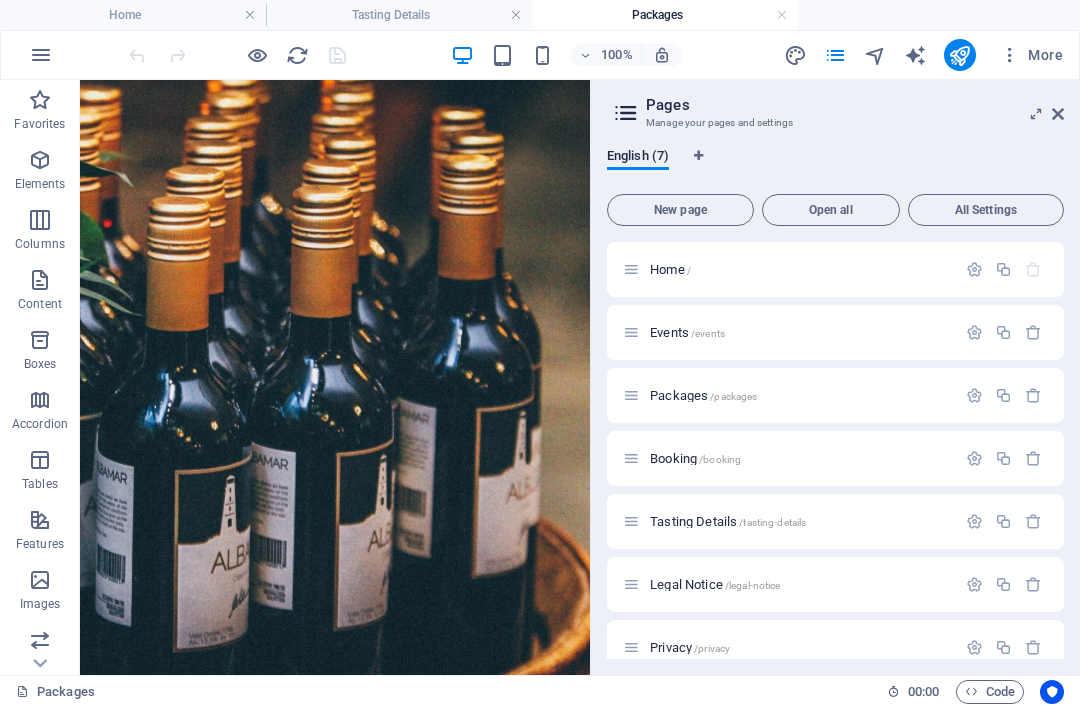 scroll, scrollTop: 1386, scrollLeft: 0, axis: vertical 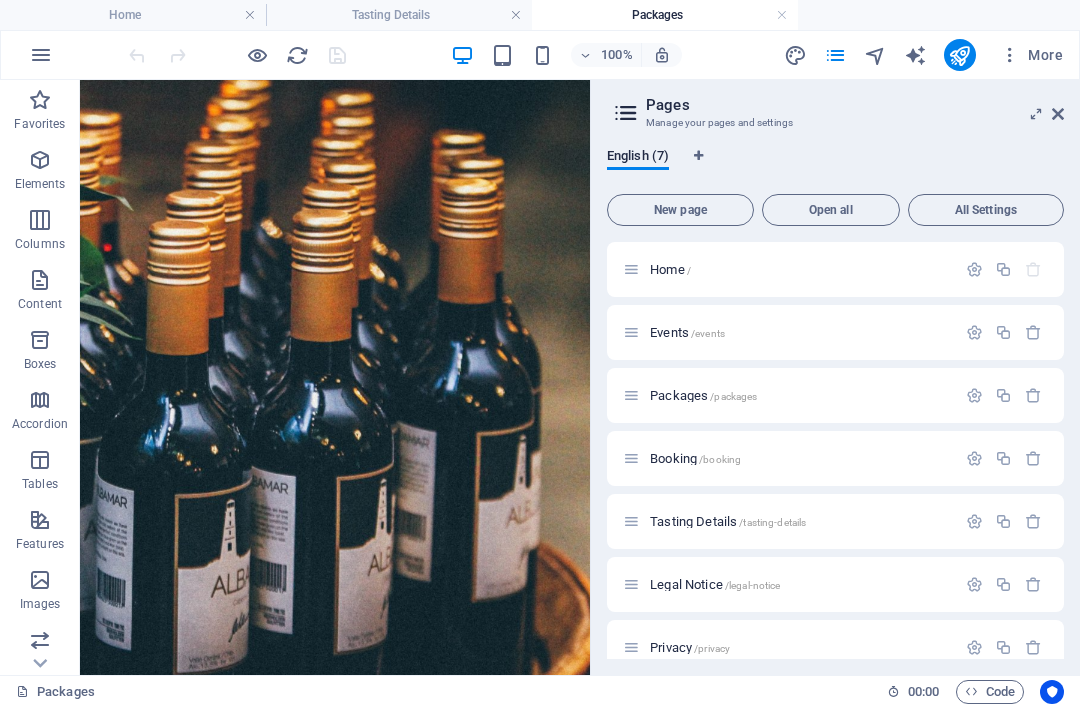 click on "Events /events" at bounding box center (687, 332) 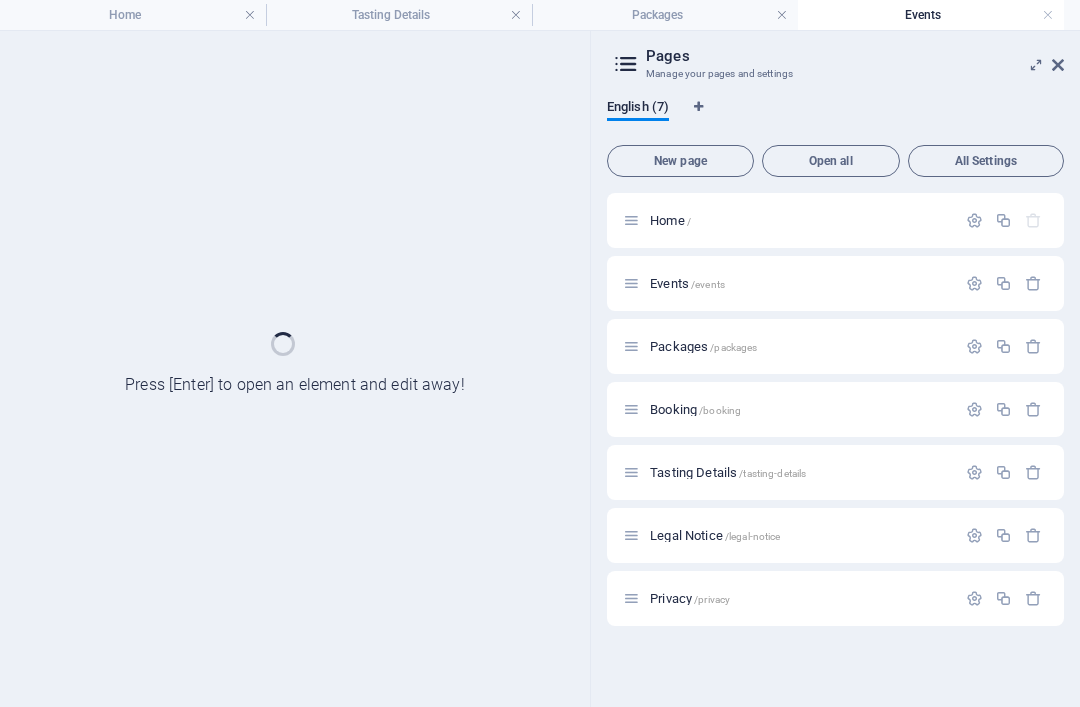 scroll, scrollTop: 1251, scrollLeft: 0, axis: vertical 